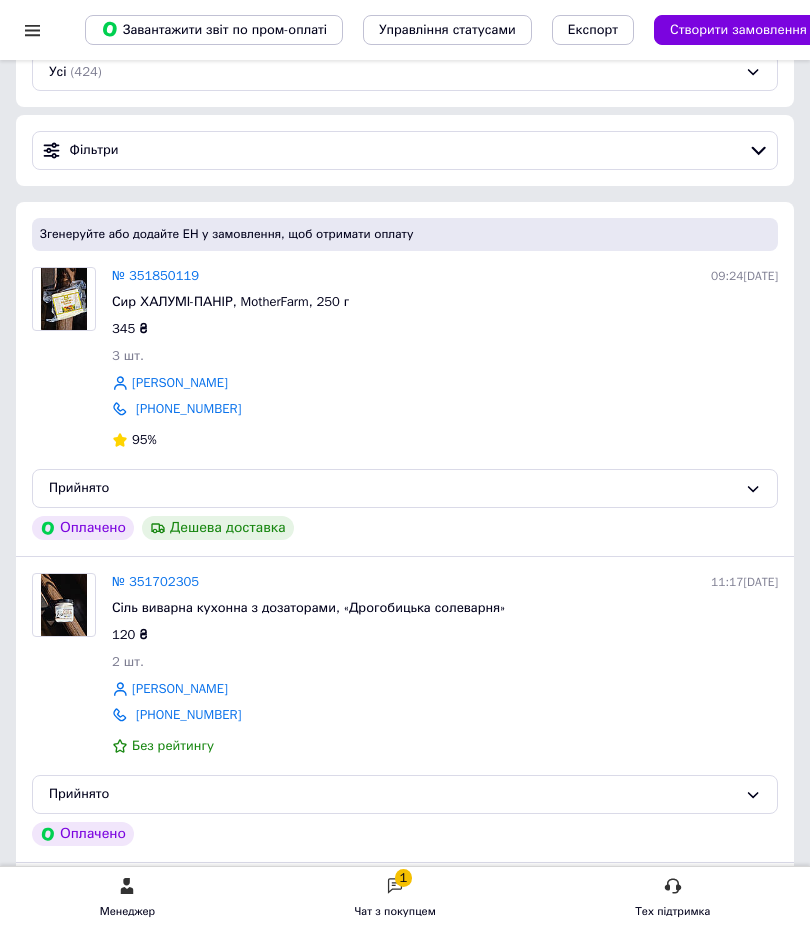 scroll, scrollTop: 156, scrollLeft: 0, axis: vertical 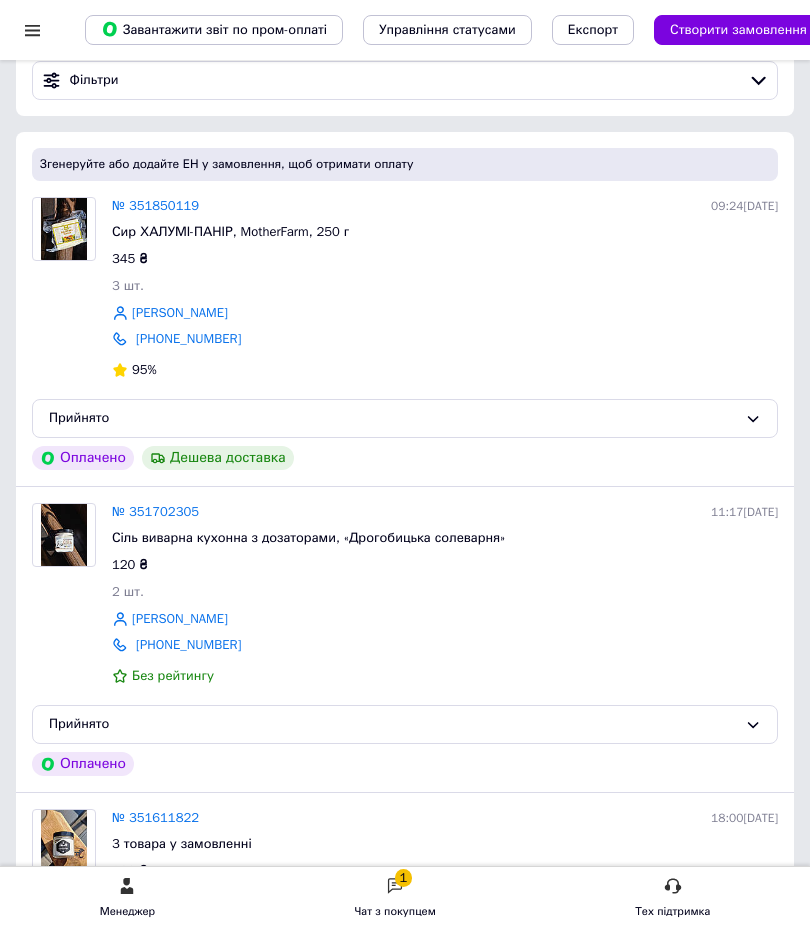 click on "1 Чат з покупцем" at bounding box center (395, 899) 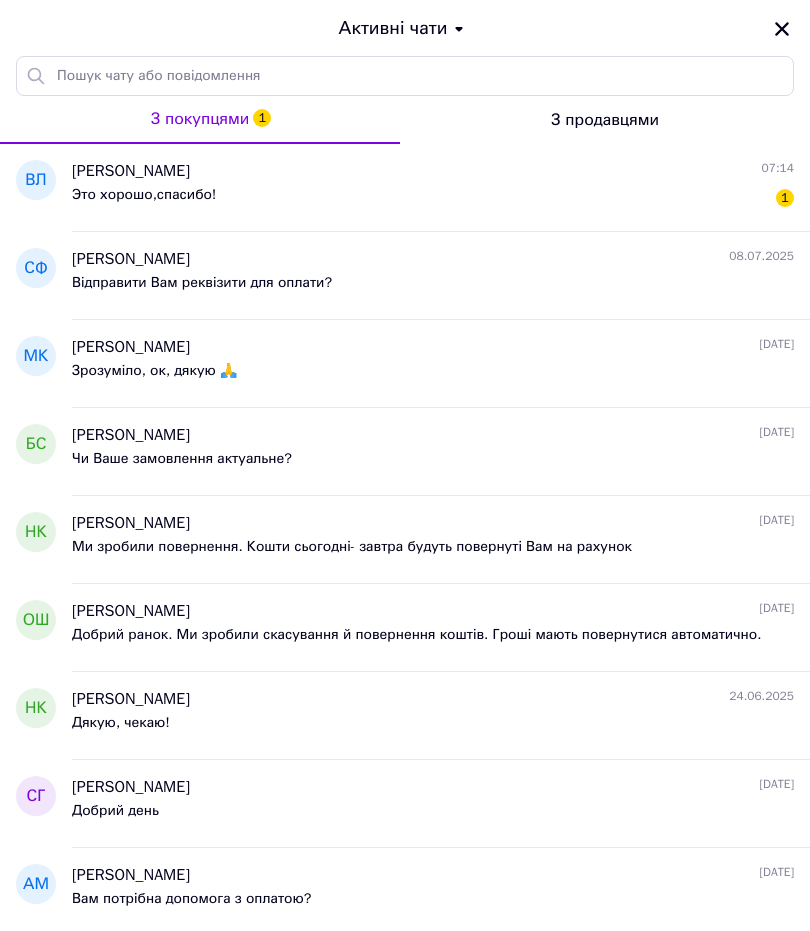 click on "[PERSON_NAME] 07:14 Это хорошо,спасибо! 1" at bounding box center [441, 188] 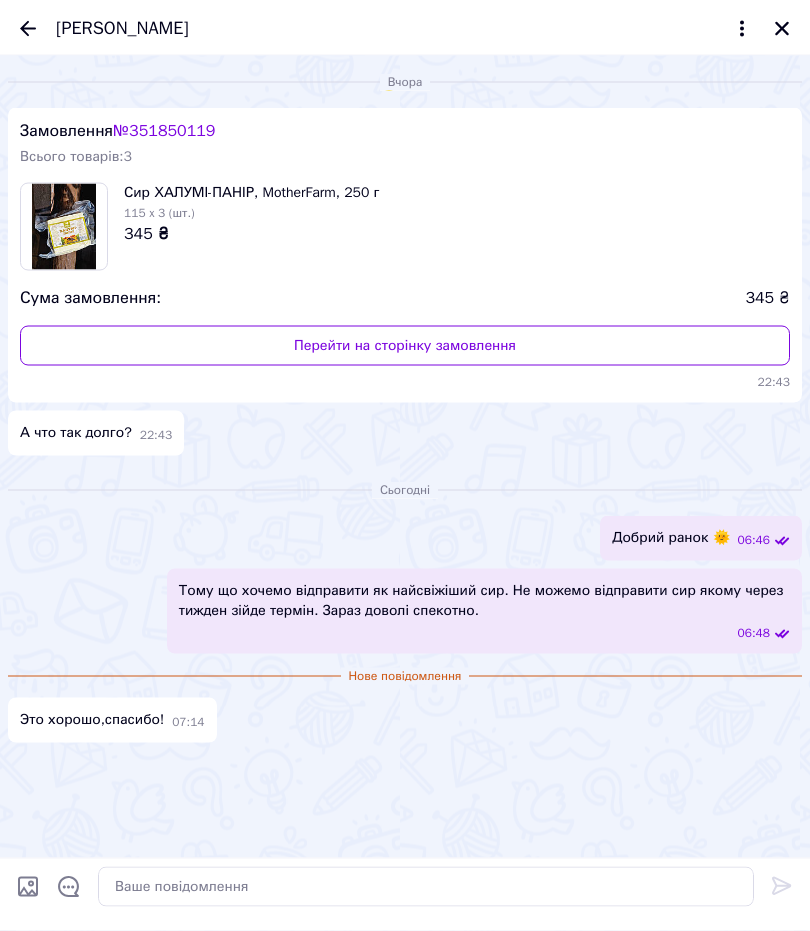 scroll, scrollTop: 886, scrollLeft: 0, axis: vertical 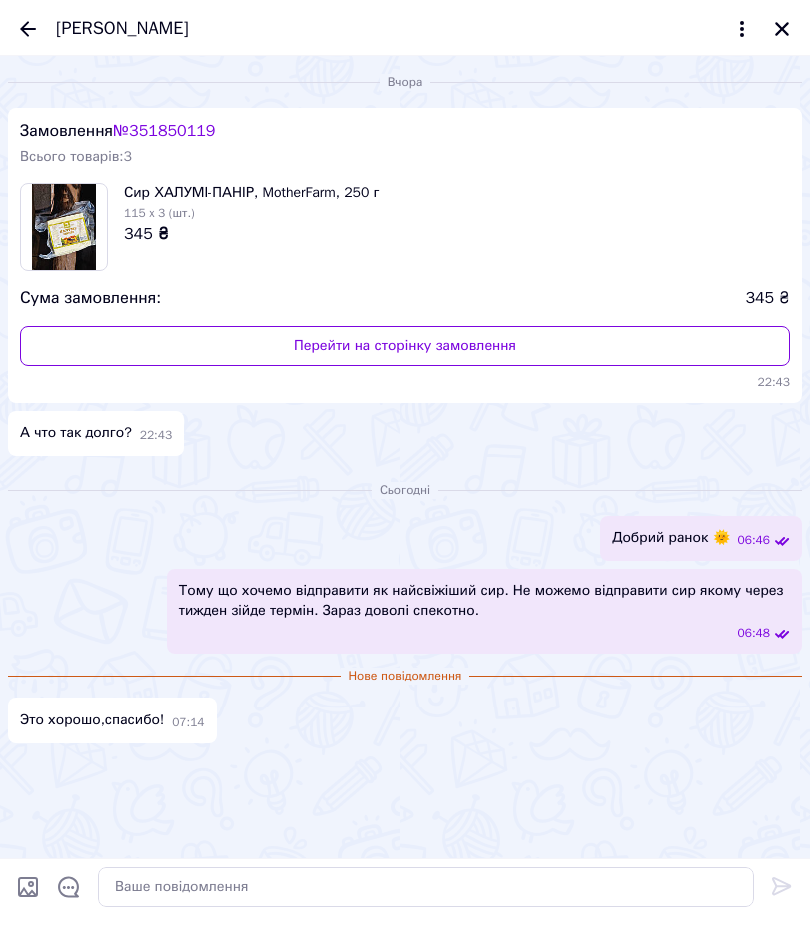 click on "[PERSON_NAME]" at bounding box center (122, 29) 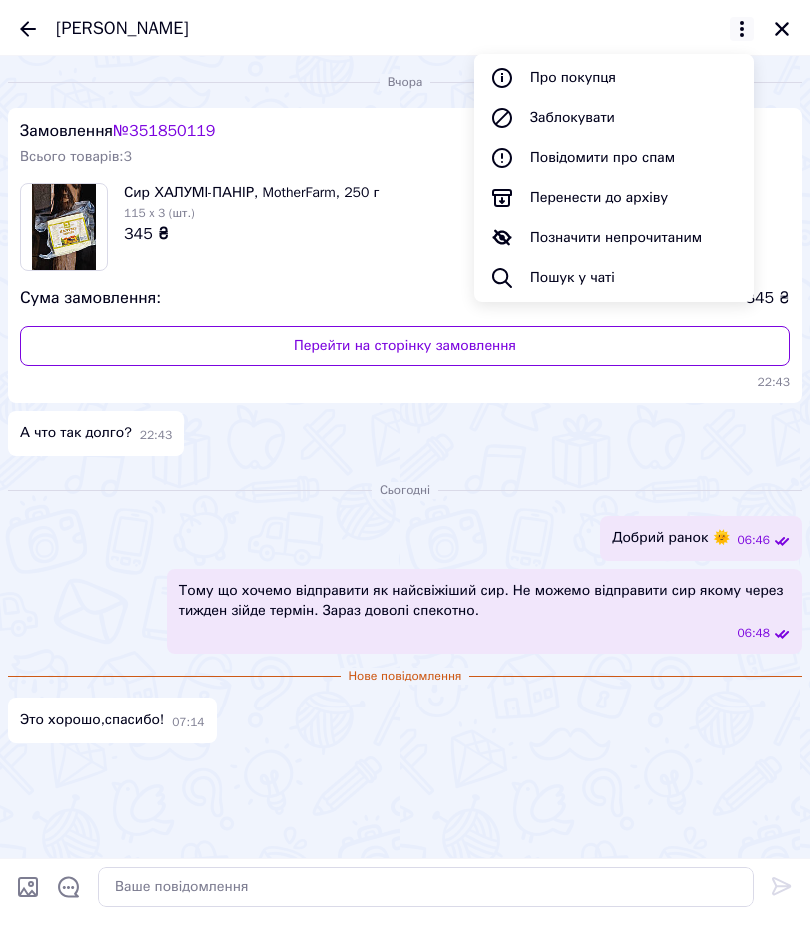 click 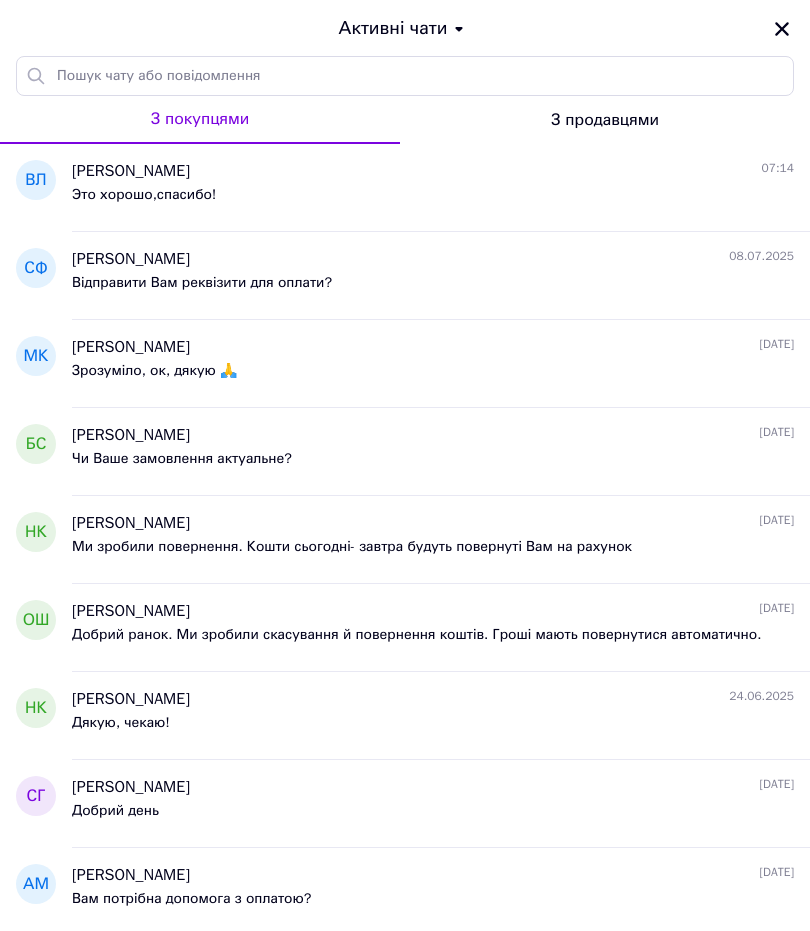 click on "Активні чати" at bounding box center (405, 28) 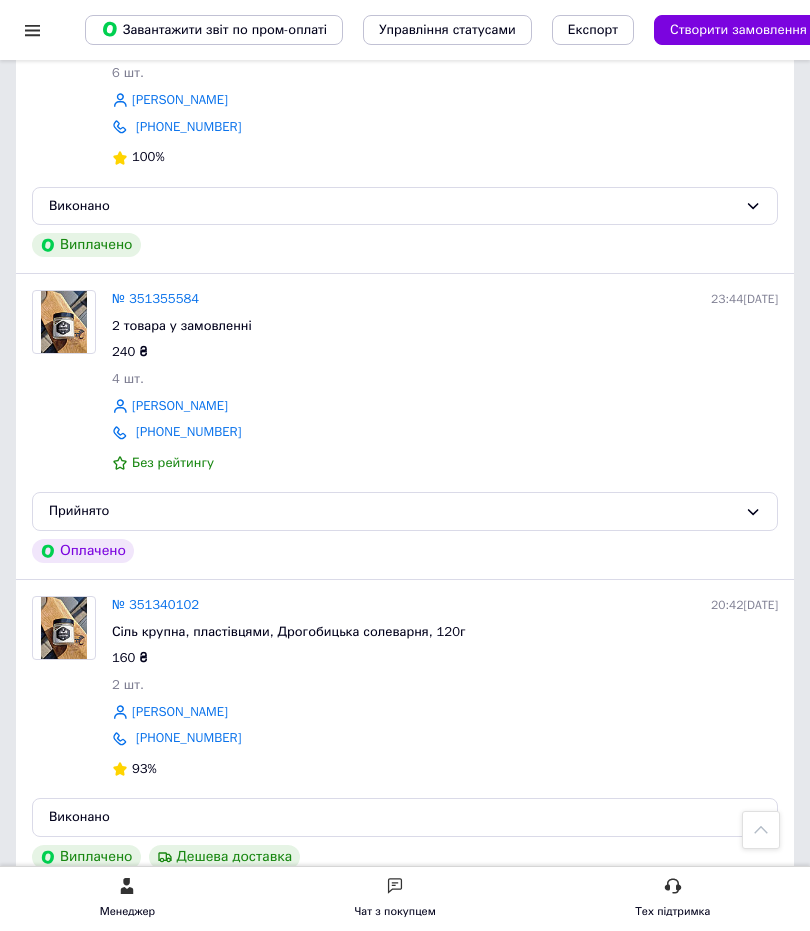 scroll, scrollTop: 2188, scrollLeft: 0, axis: vertical 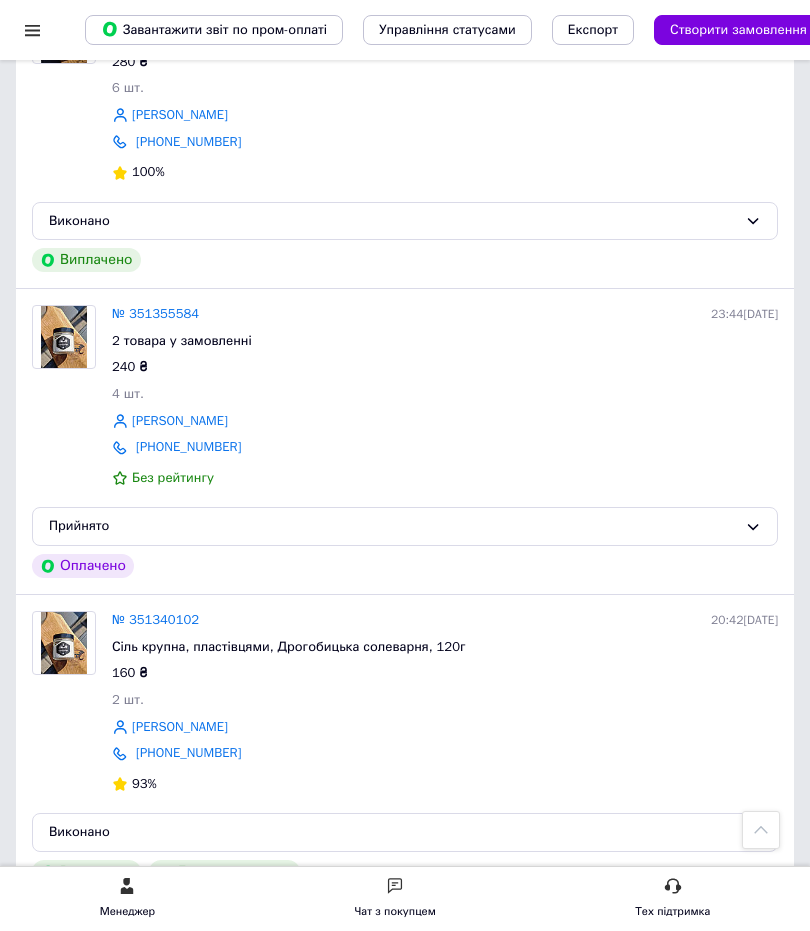 click on "№ 351355584" at bounding box center (155, 313) 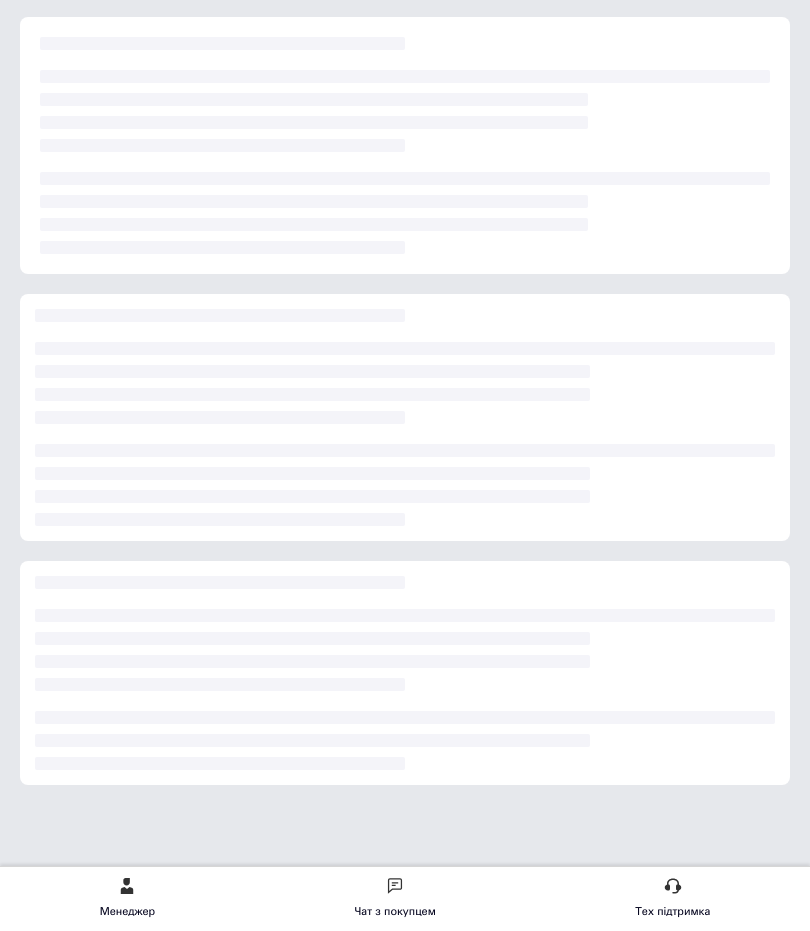 scroll, scrollTop: 0, scrollLeft: 0, axis: both 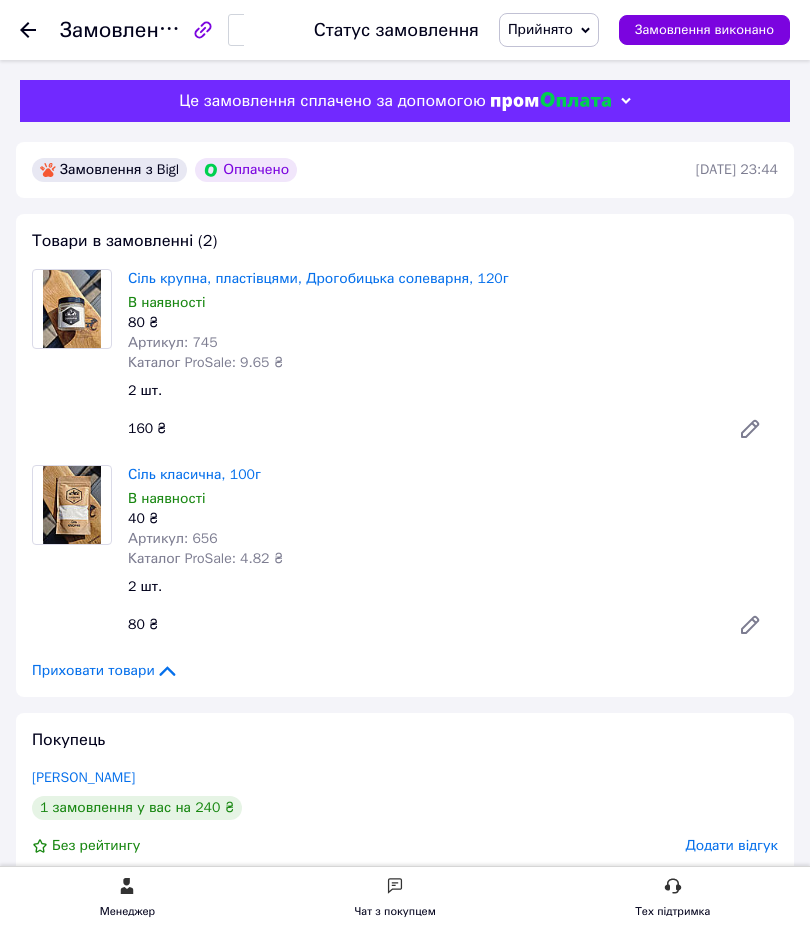 click 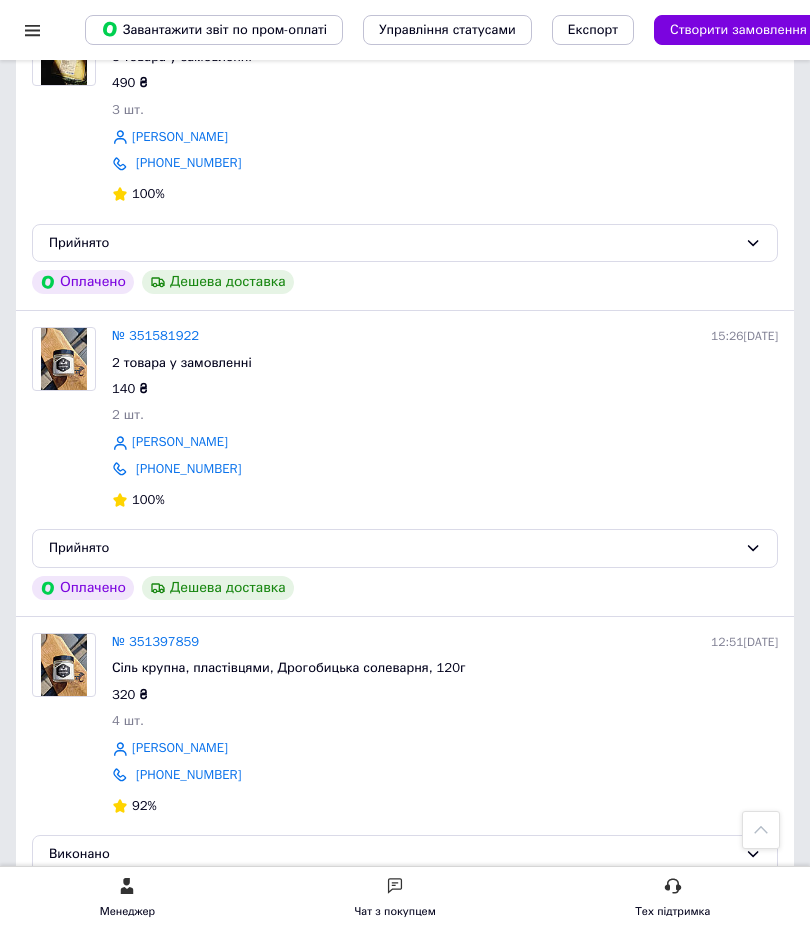 scroll, scrollTop: 1241, scrollLeft: 0, axis: vertical 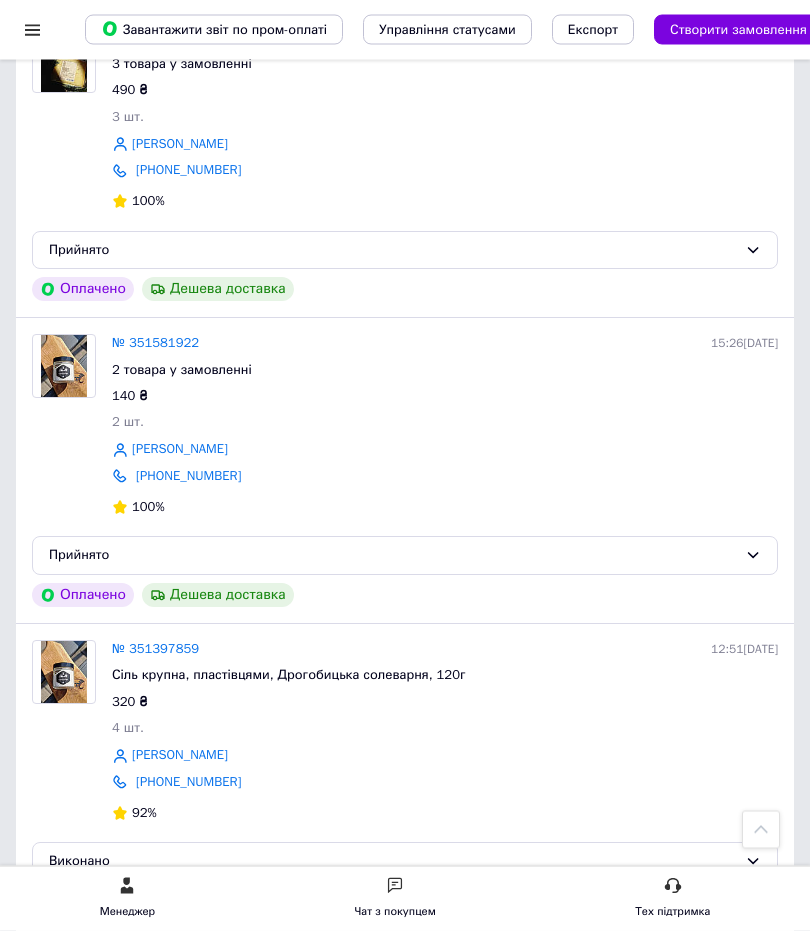 click on "№ 351397859 12:51[DATE] Сіль крупна, пластівцями, Дрогобицька солеварня, 120г 320 ₴ 4 шт. [PERSON_NAME] [PHONE_NUMBER] 92%" at bounding box center [445, 734] 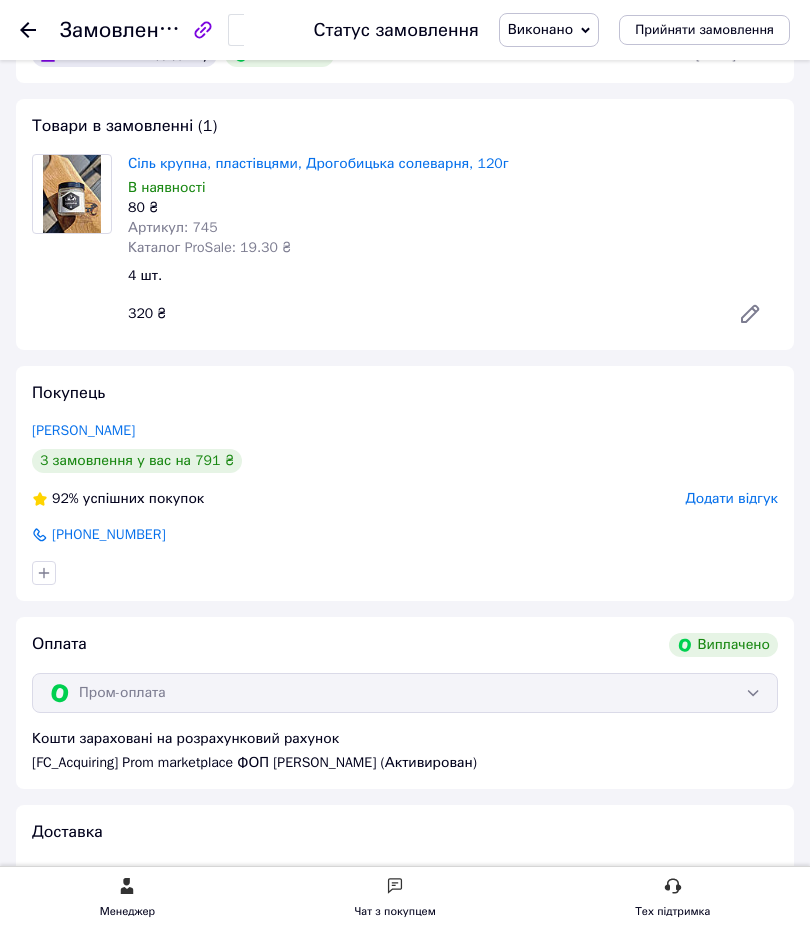 scroll, scrollTop: 0, scrollLeft: 0, axis: both 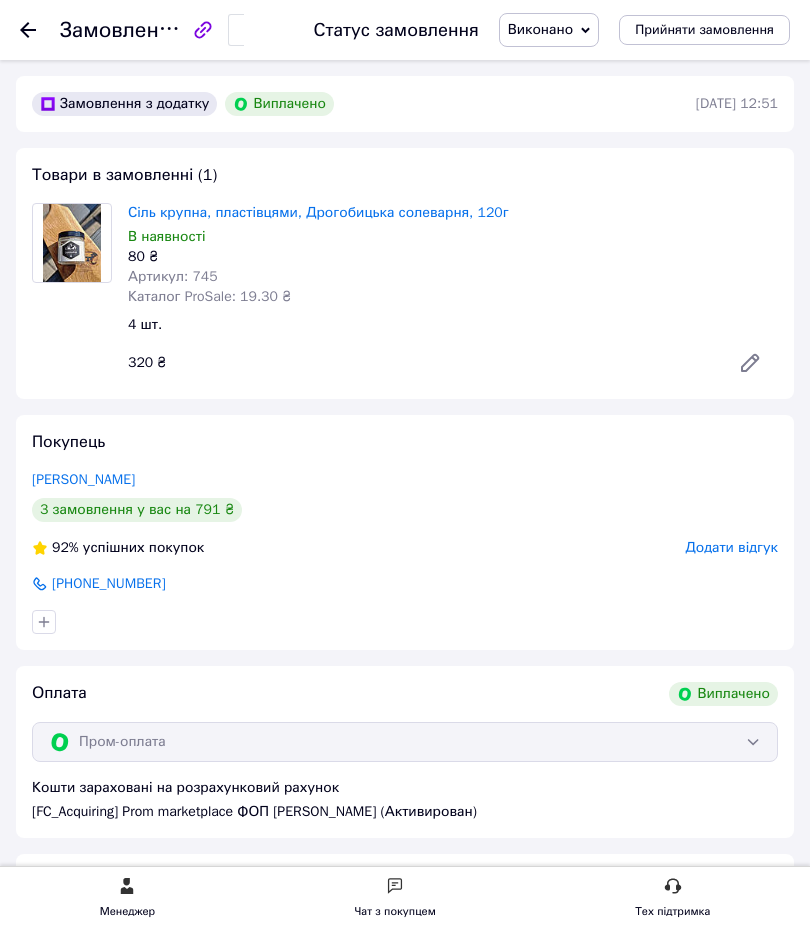 click 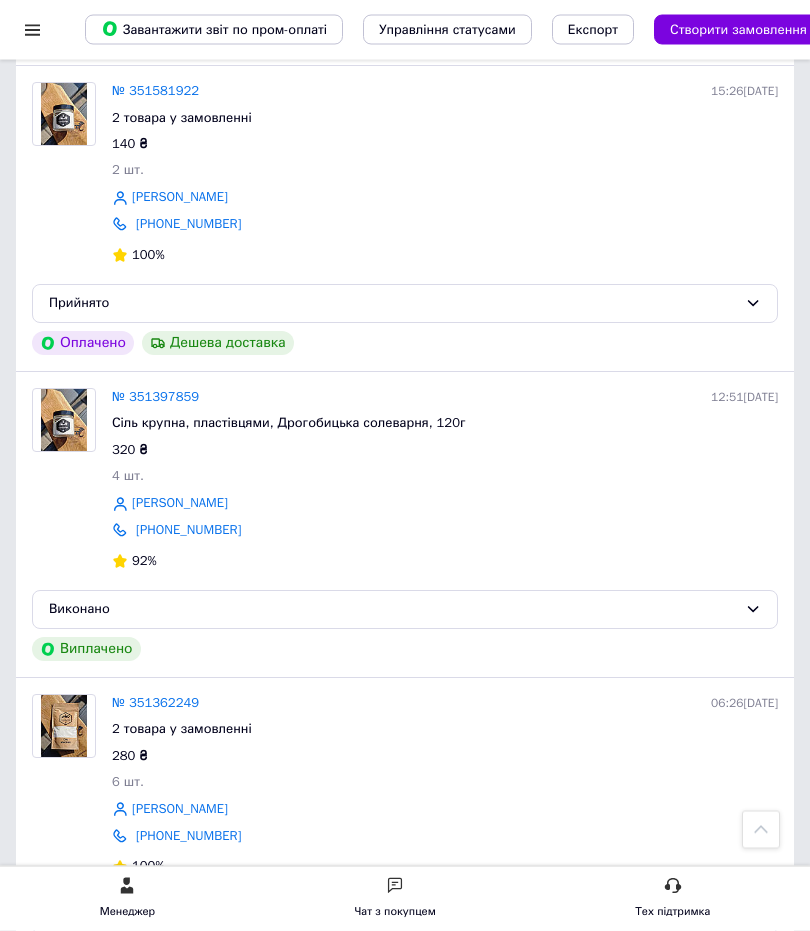 scroll, scrollTop: 1494, scrollLeft: 0, axis: vertical 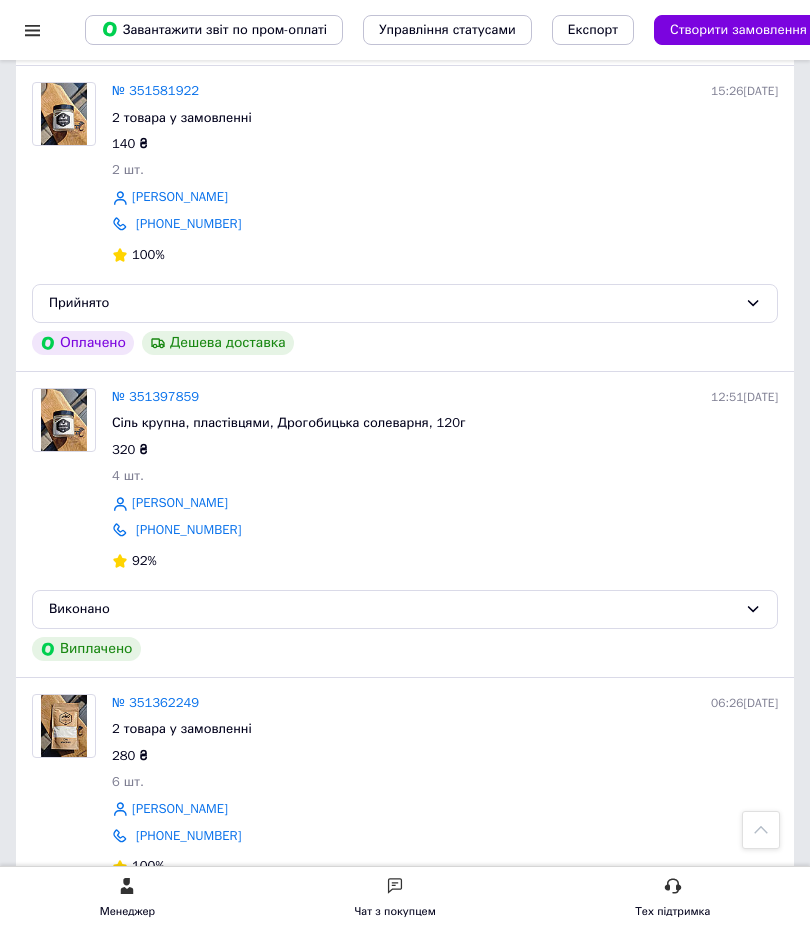 click on "№ 351362249" at bounding box center (155, 702) 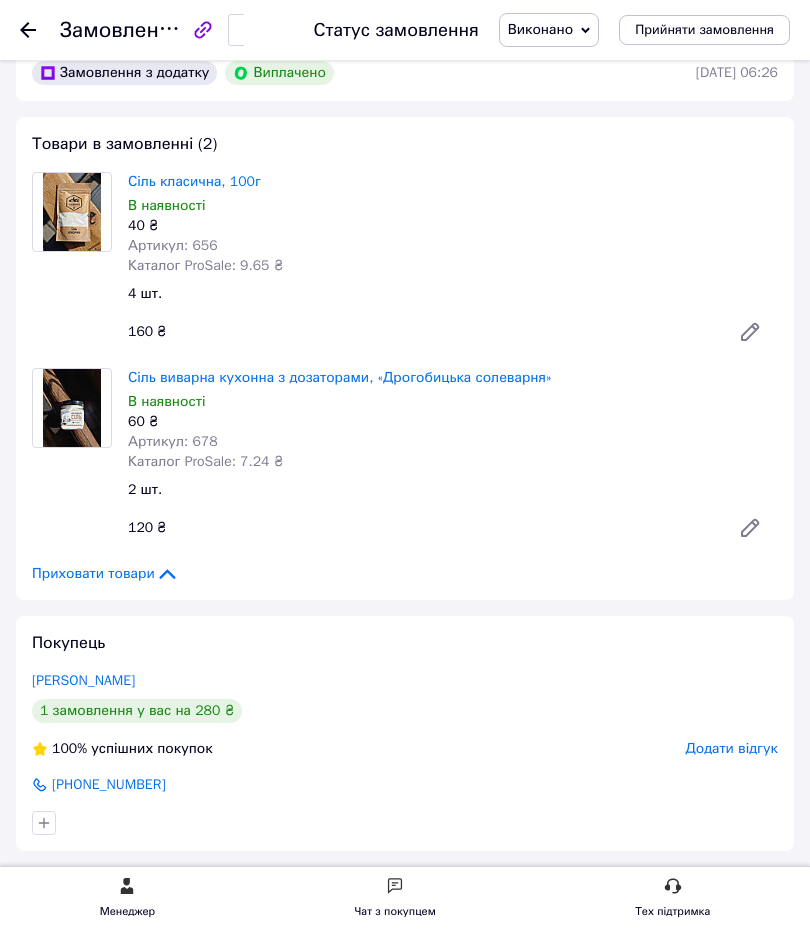 scroll, scrollTop: 0, scrollLeft: 0, axis: both 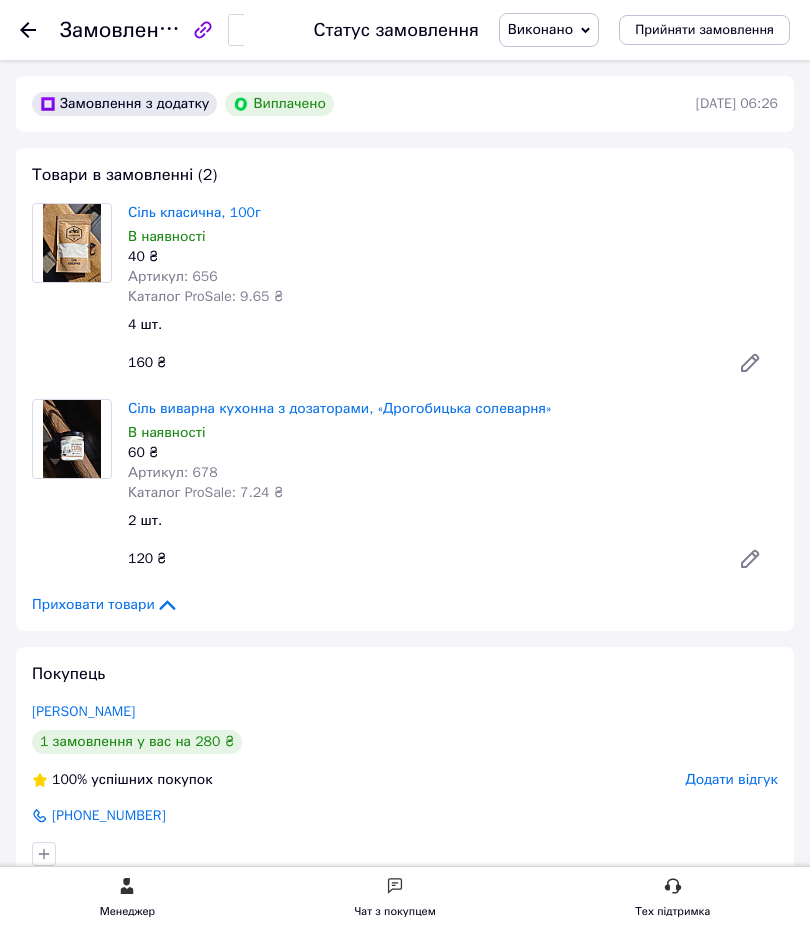 click 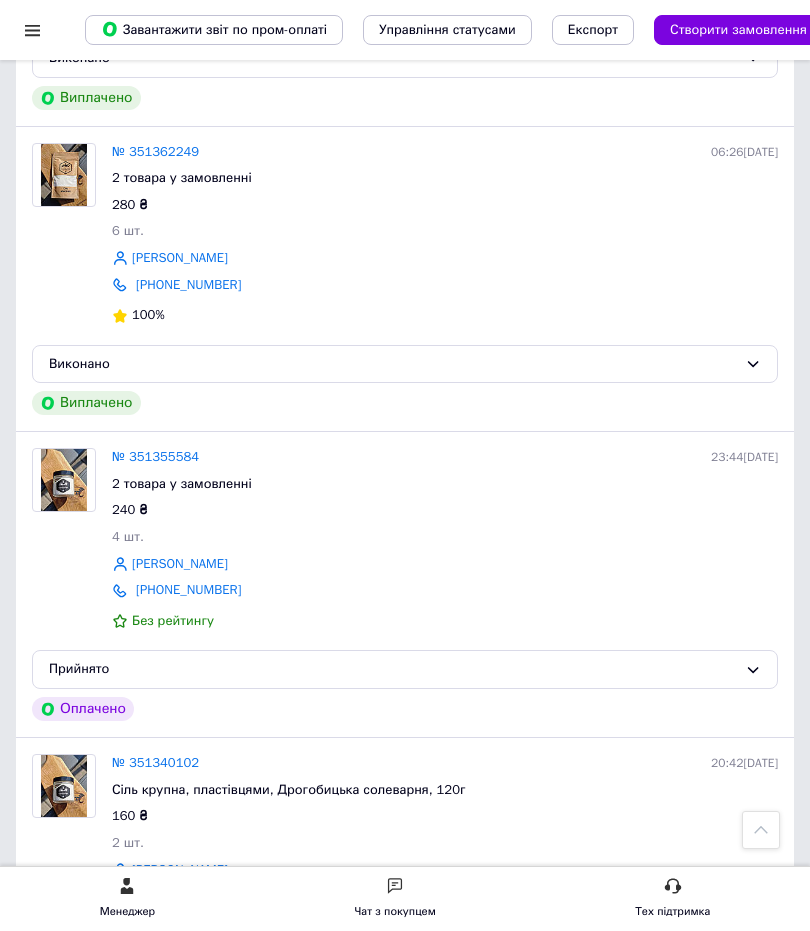 scroll, scrollTop: 2081, scrollLeft: 0, axis: vertical 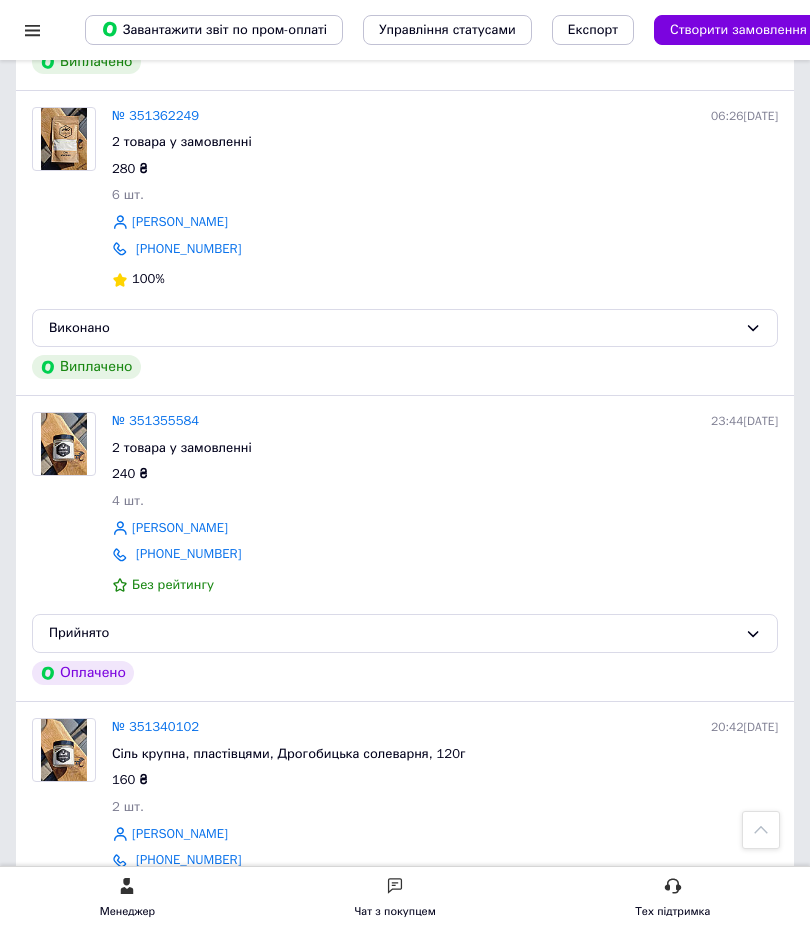 click on "№ 351340102" at bounding box center [155, 726] 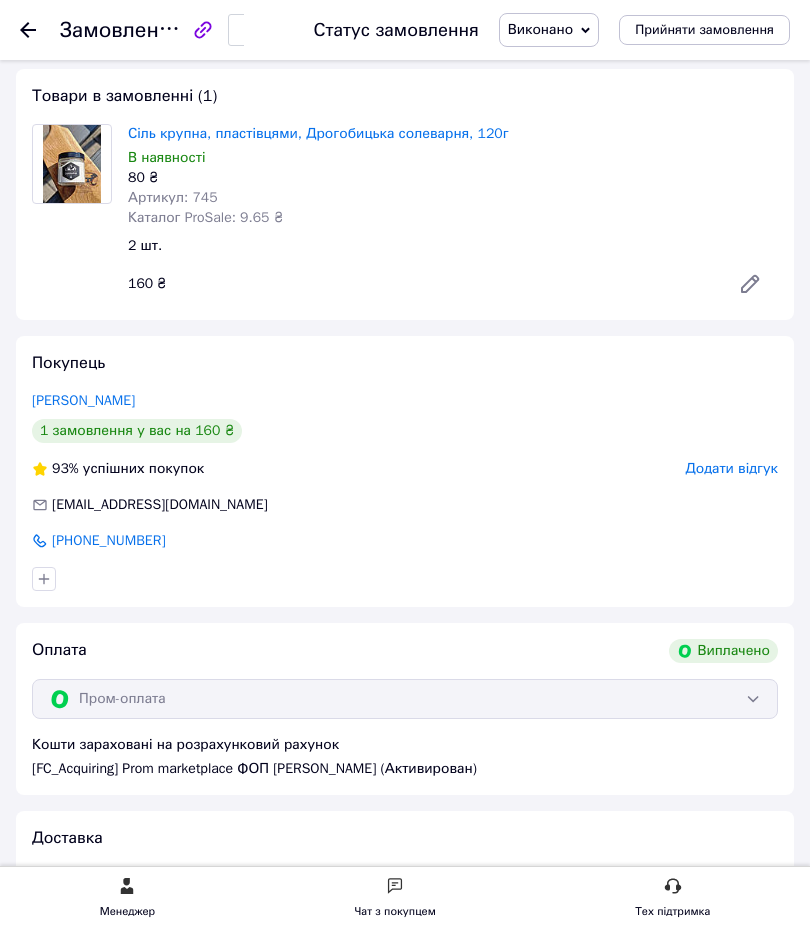 scroll, scrollTop: 0, scrollLeft: 0, axis: both 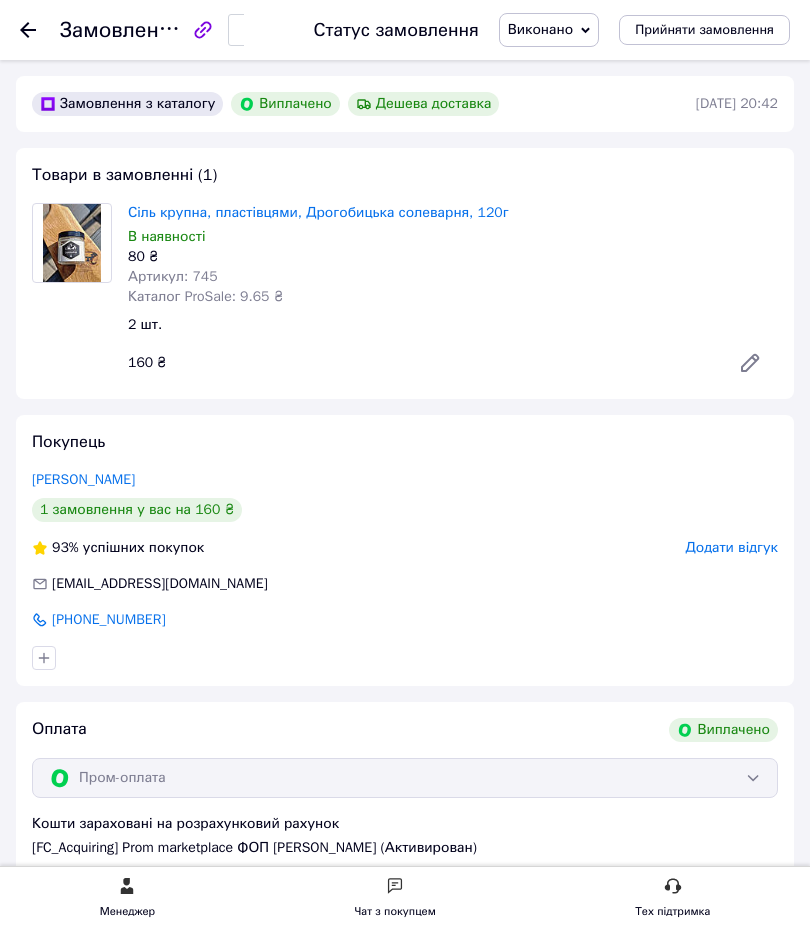 click 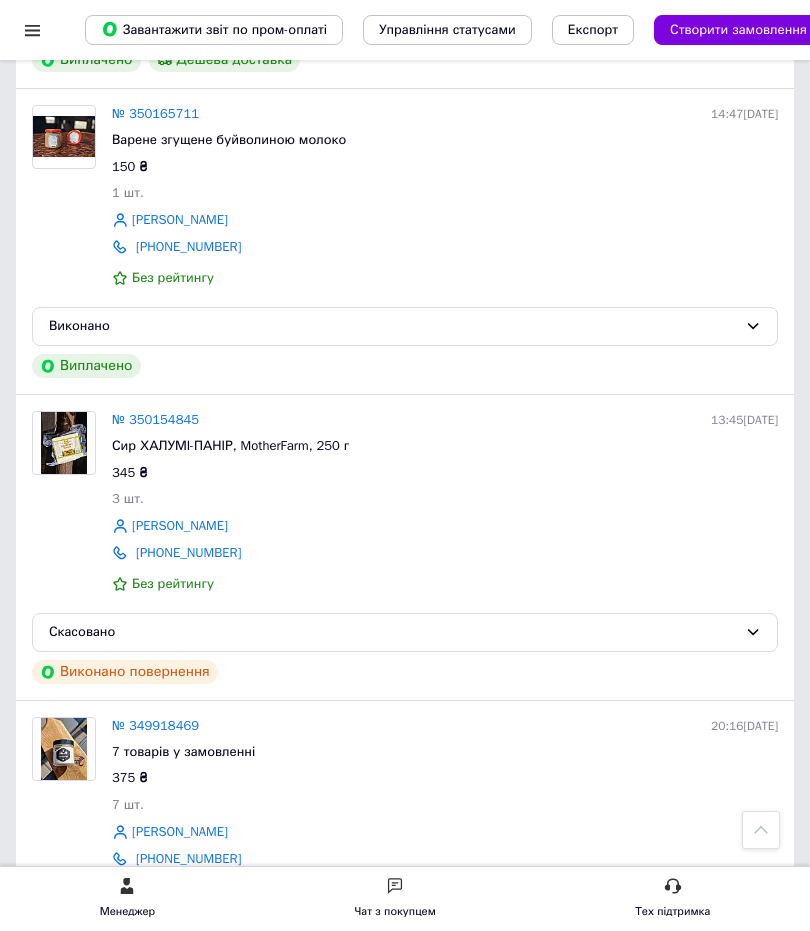 scroll, scrollTop: 5608, scrollLeft: 0, axis: vertical 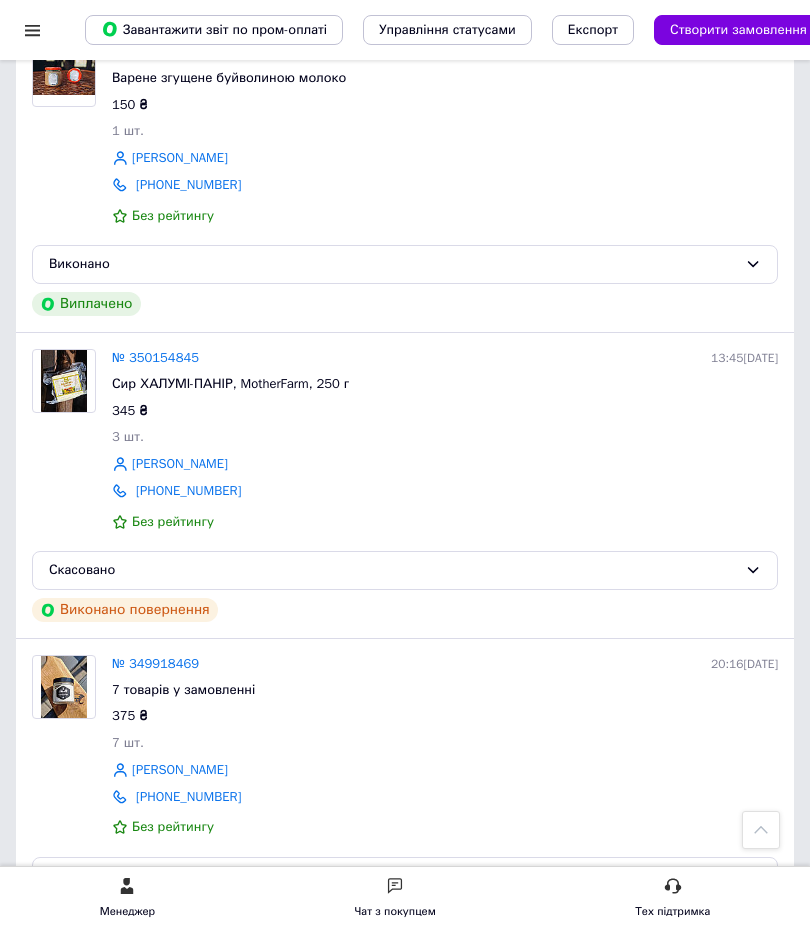 click on "2" at bounding box center [87, 960] 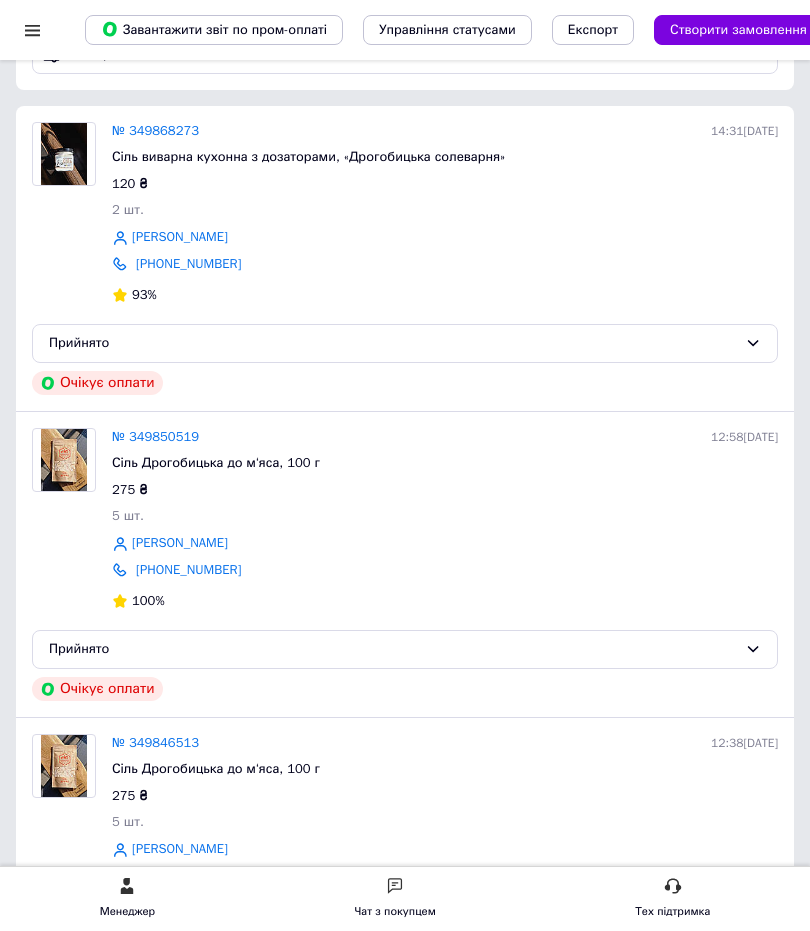 scroll, scrollTop: 0, scrollLeft: 0, axis: both 